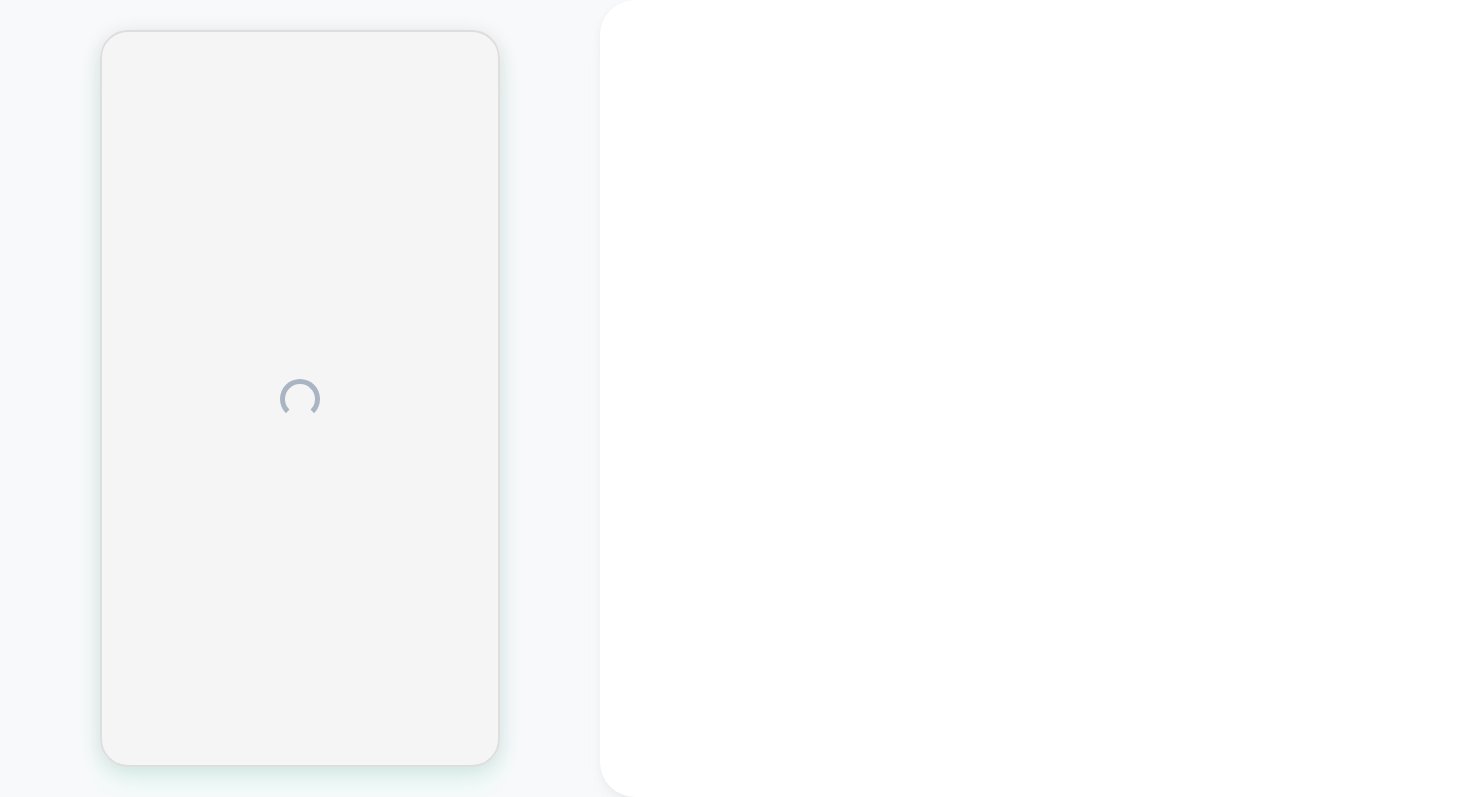 scroll, scrollTop: 0, scrollLeft: 0, axis: both 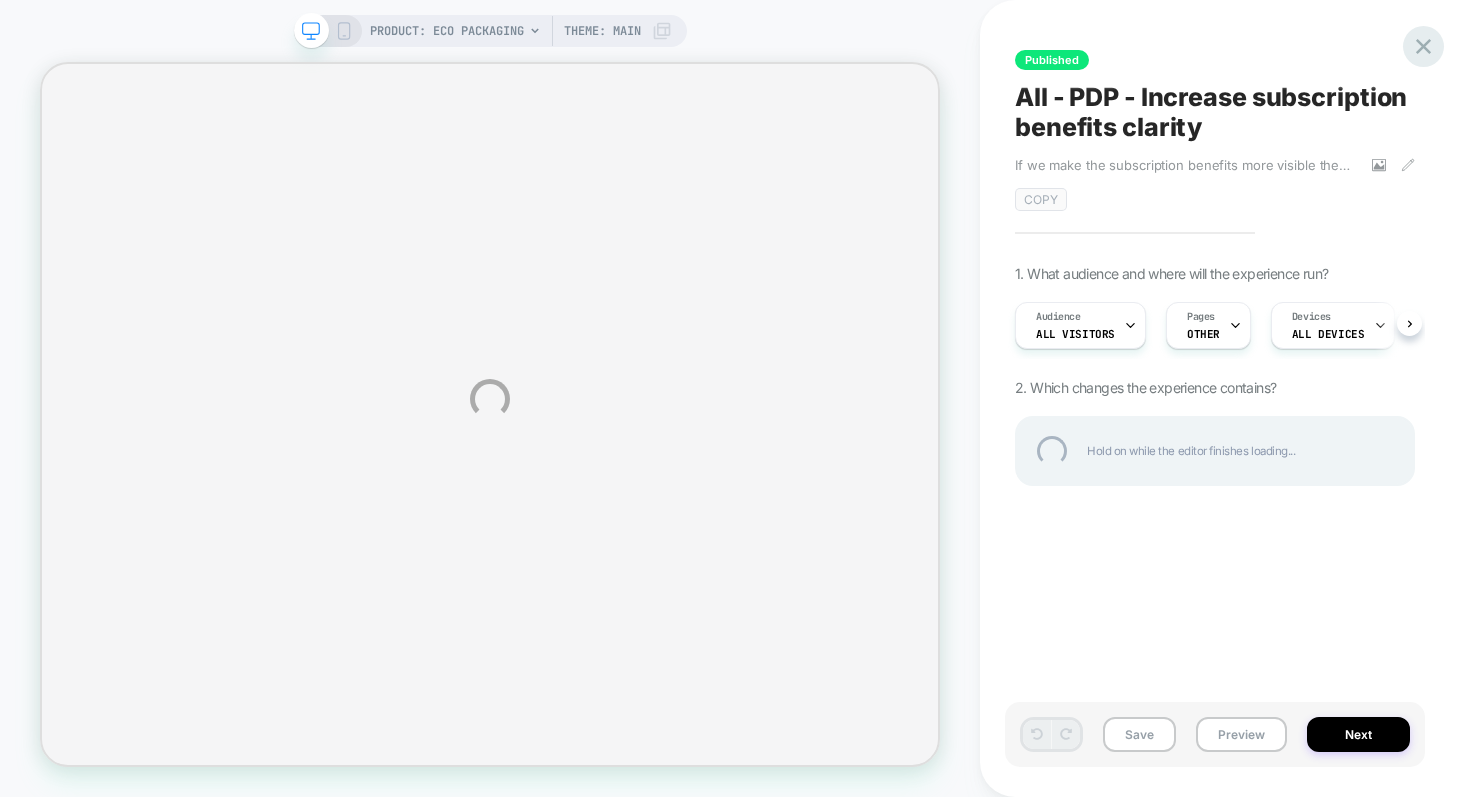 click at bounding box center (1423, 46) 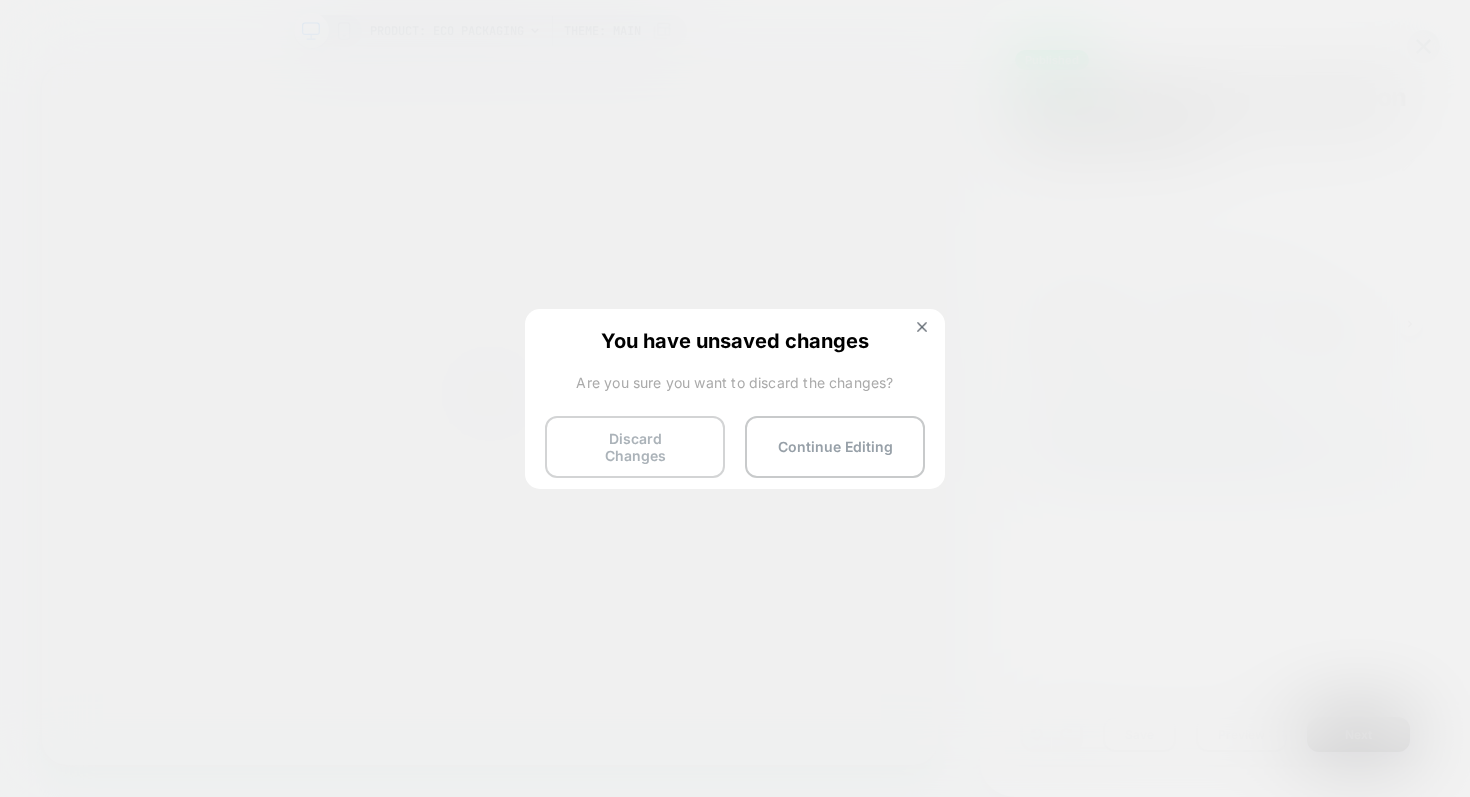click on "Discard Changes" at bounding box center [635, 447] 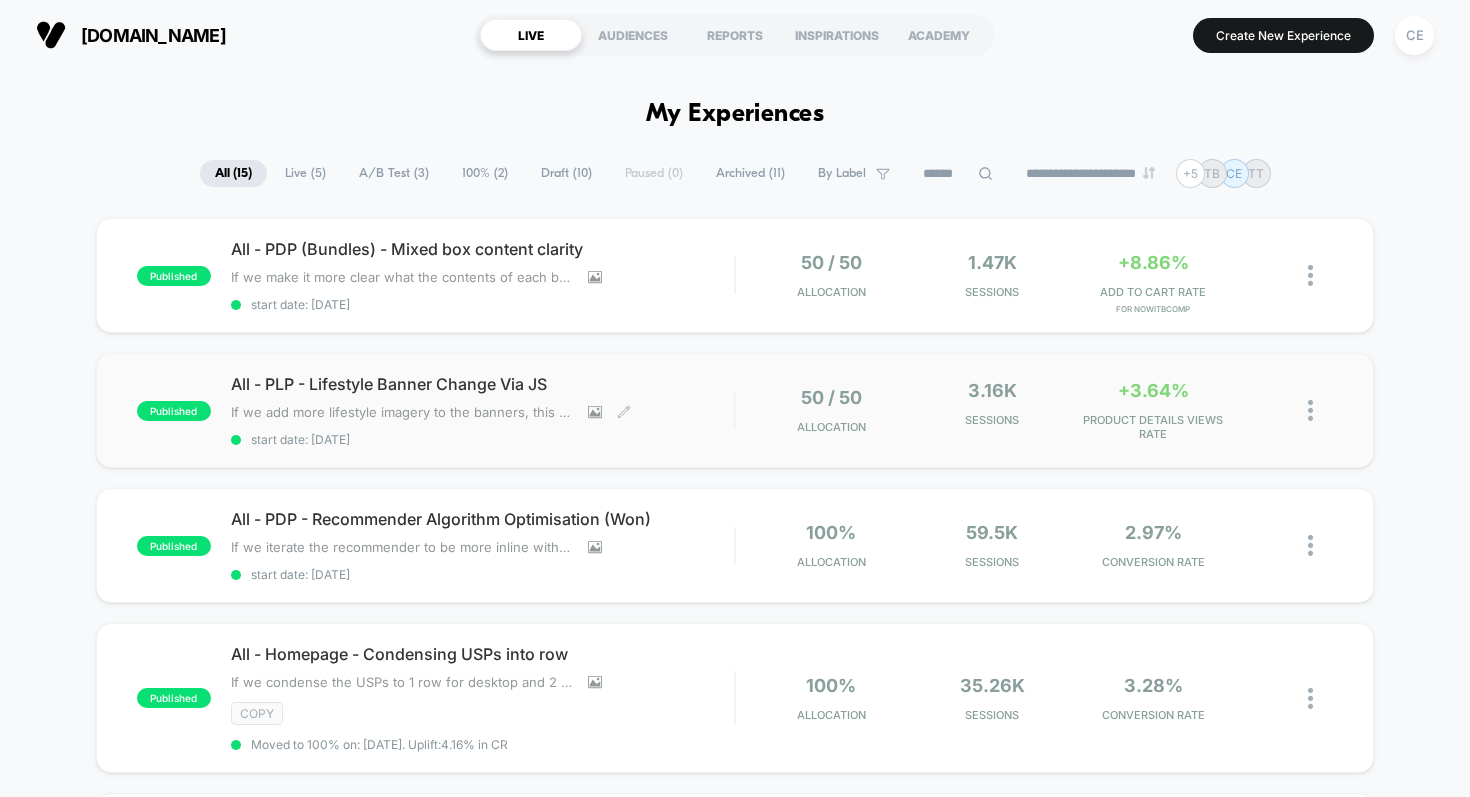 click on "All - PLP - Lifestyle Banner Change Via JS" at bounding box center [483, 384] 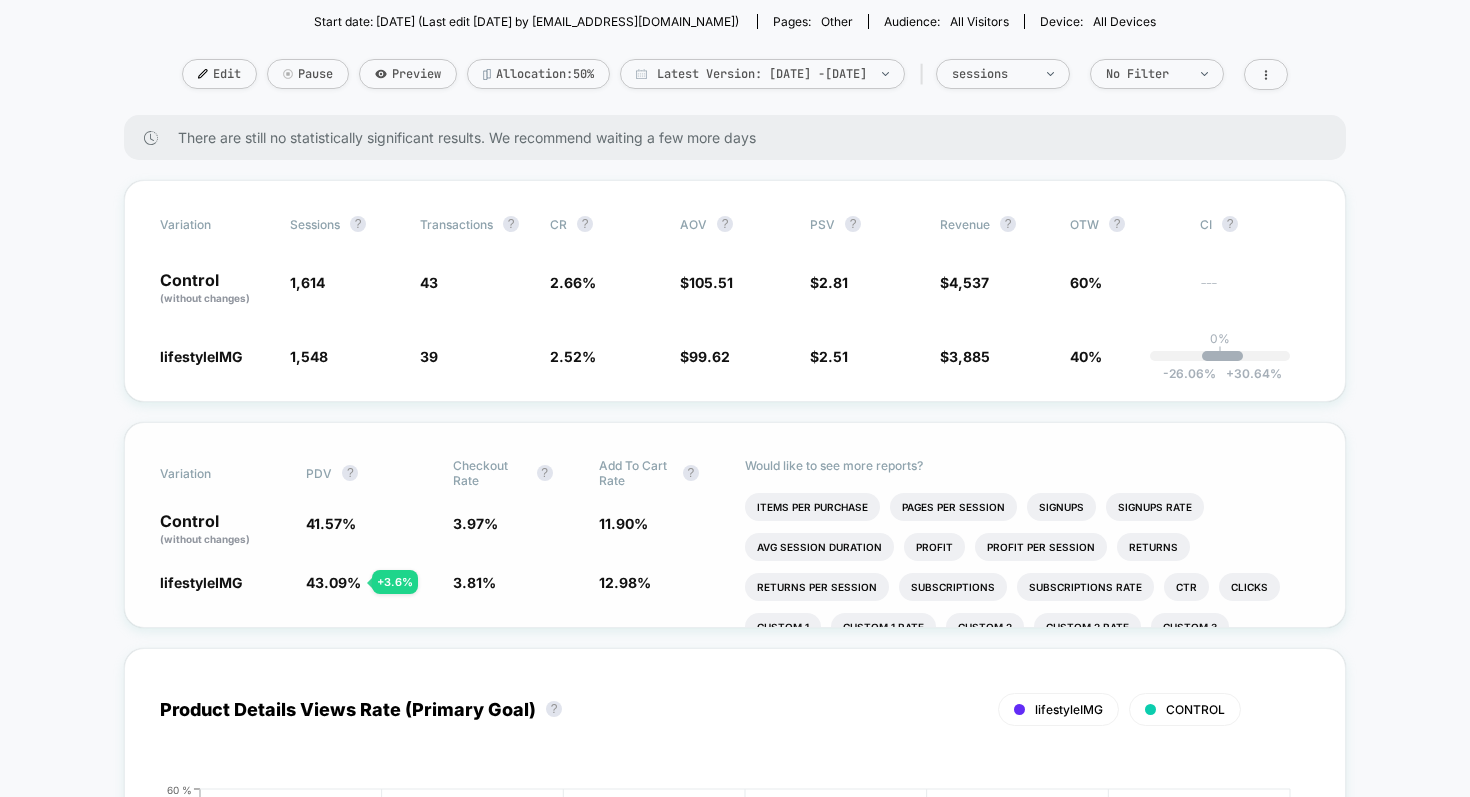 scroll, scrollTop: 0, scrollLeft: 0, axis: both 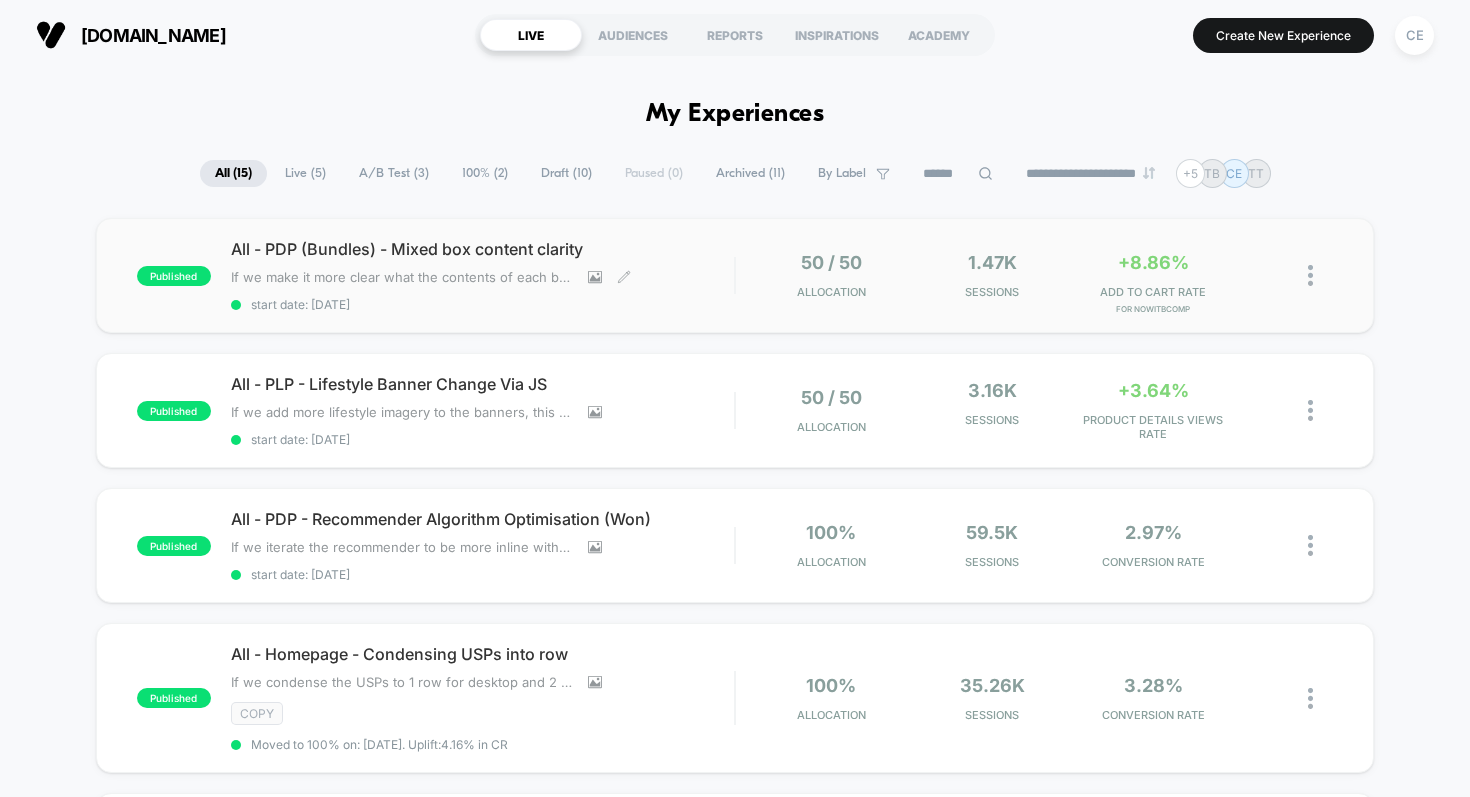 click on "All - PDP (Bundles) - Mixed box content clarity" at bounding box center (483, 249) 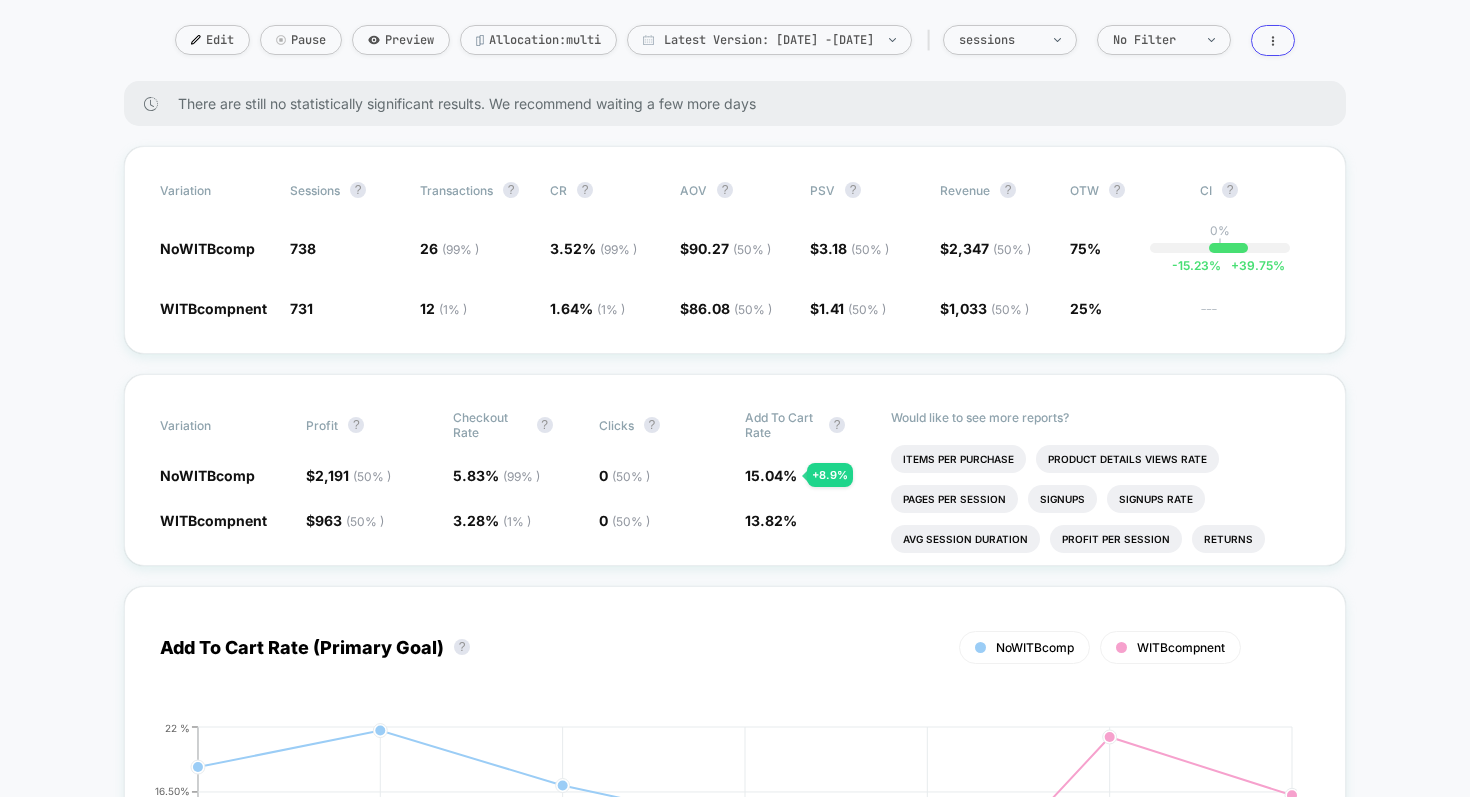 scroll, scrollTop: 260, scrollLeft: 0, axis: vertical 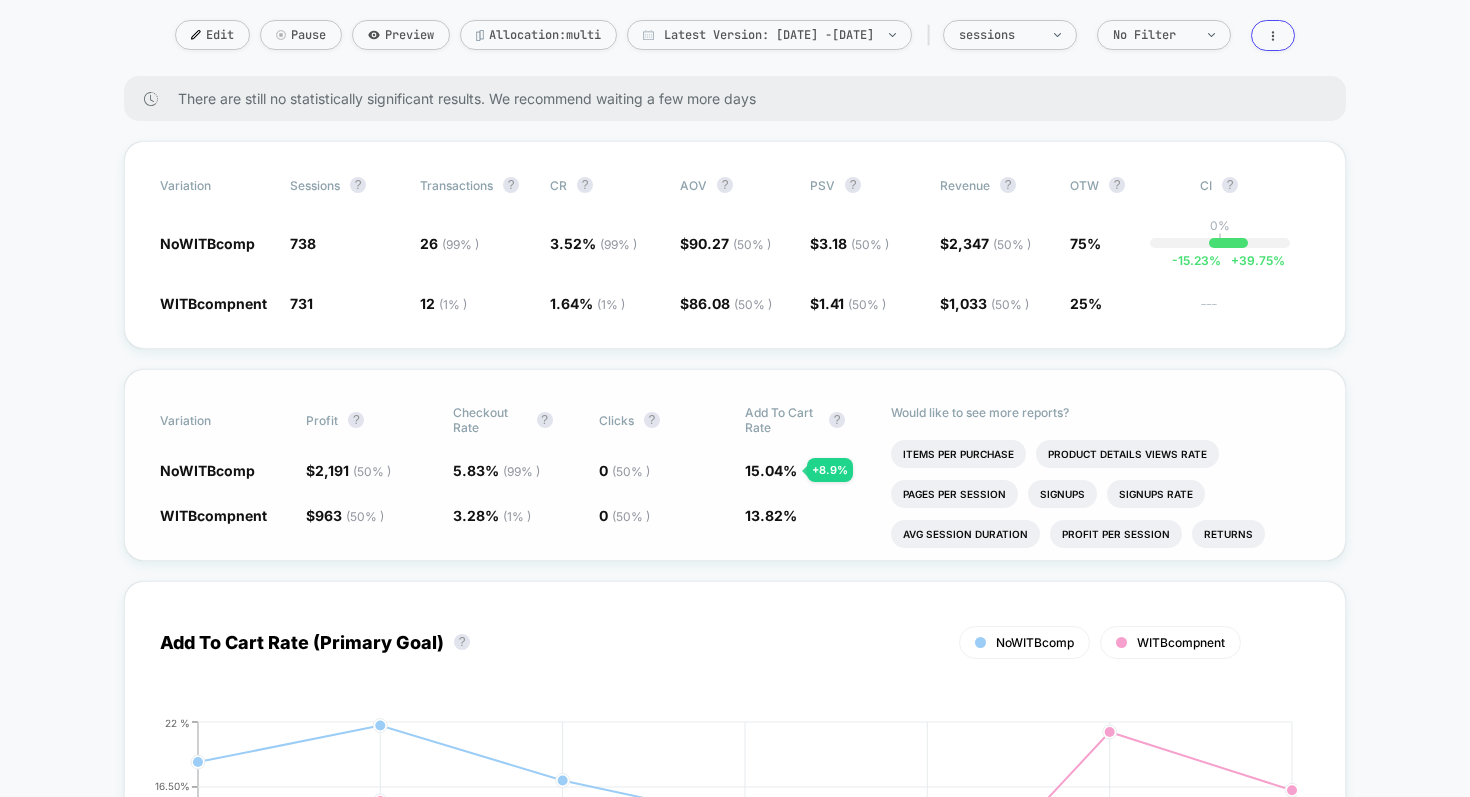 drag, startPoint x: 517, startPoint y: 513, endPoint x: 805, endPoint y: 488, distance: 289.08304 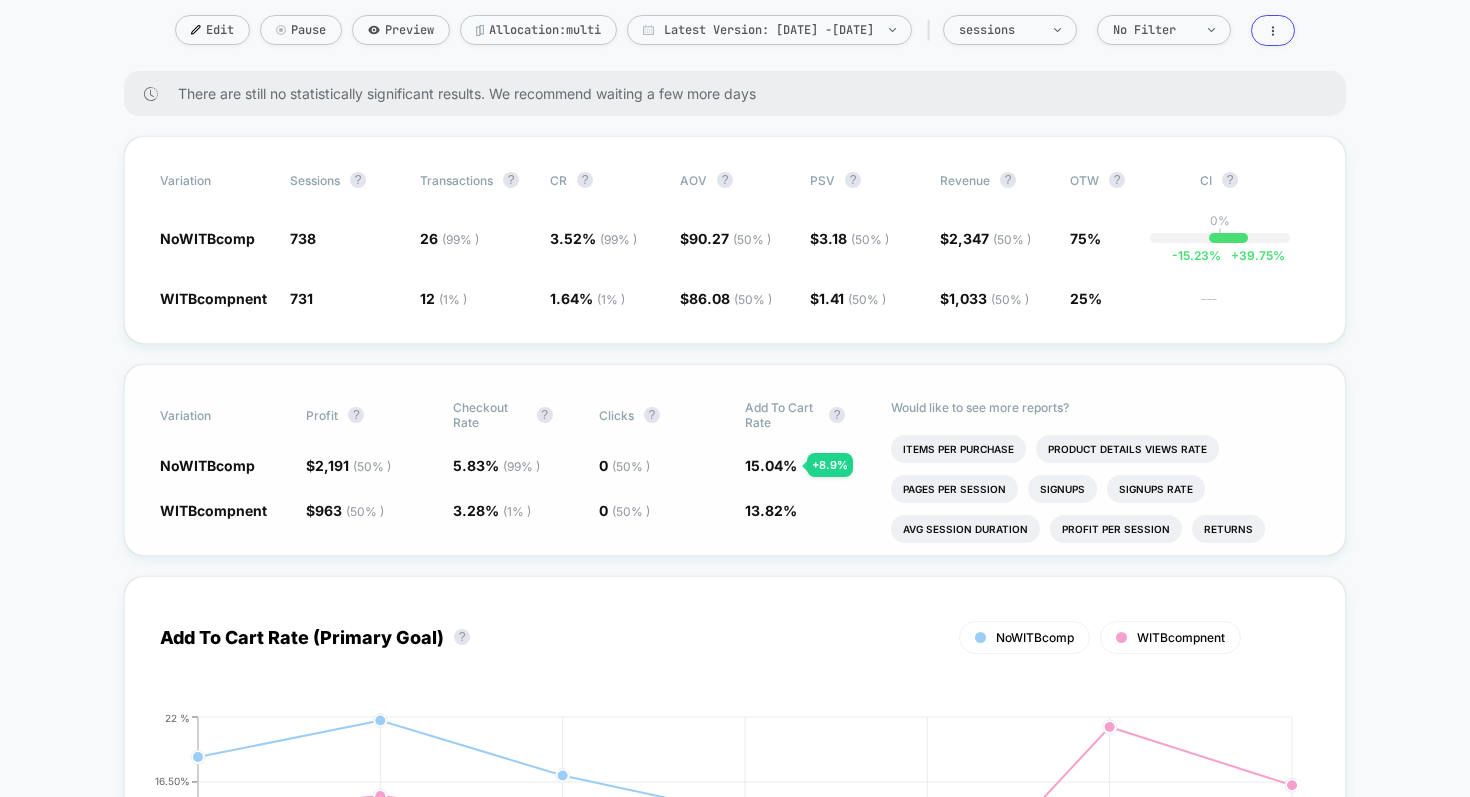 scroll, scrollTop: 266, scrollLeft: 0, axis: vertical 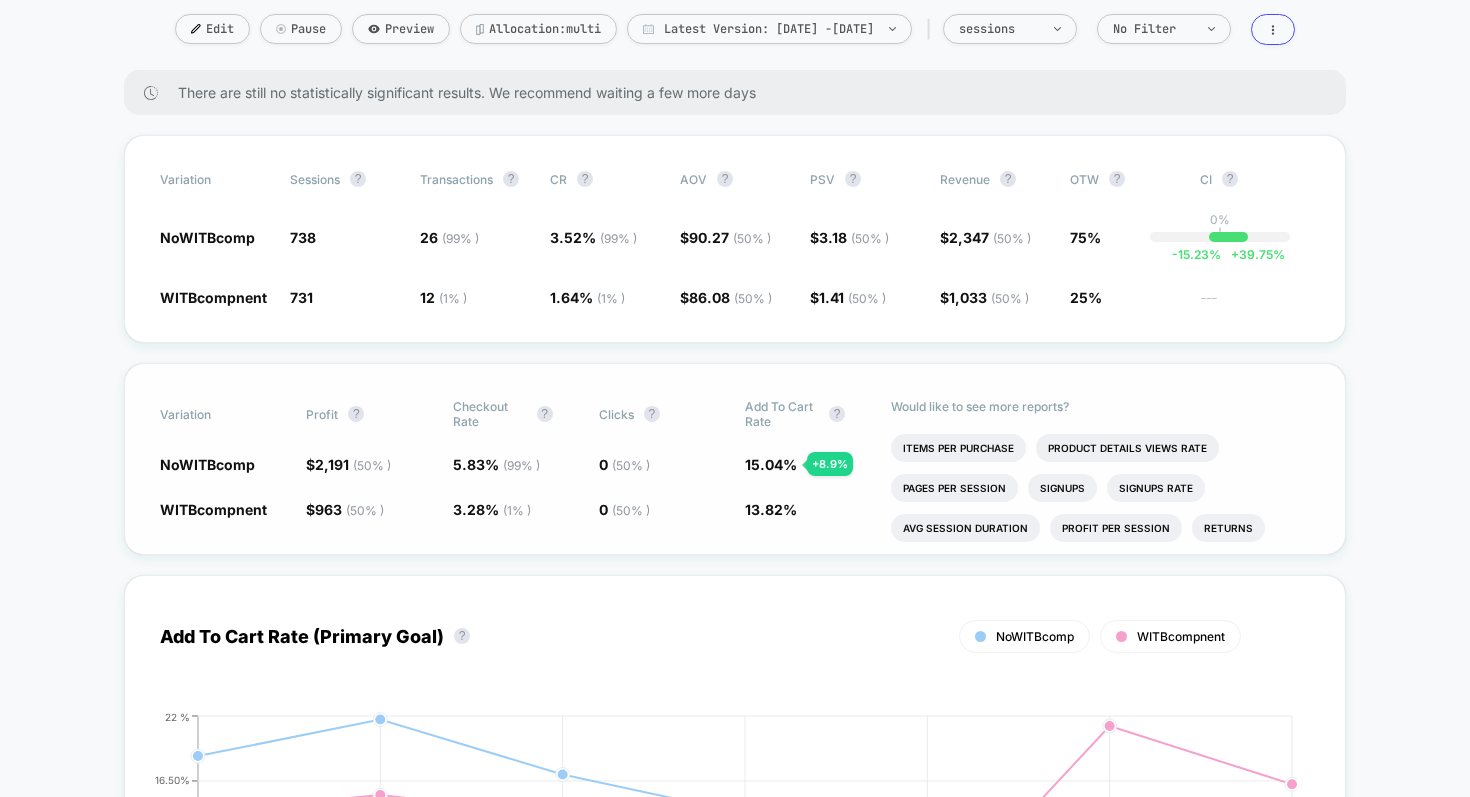 click on "+ 8.9 %" 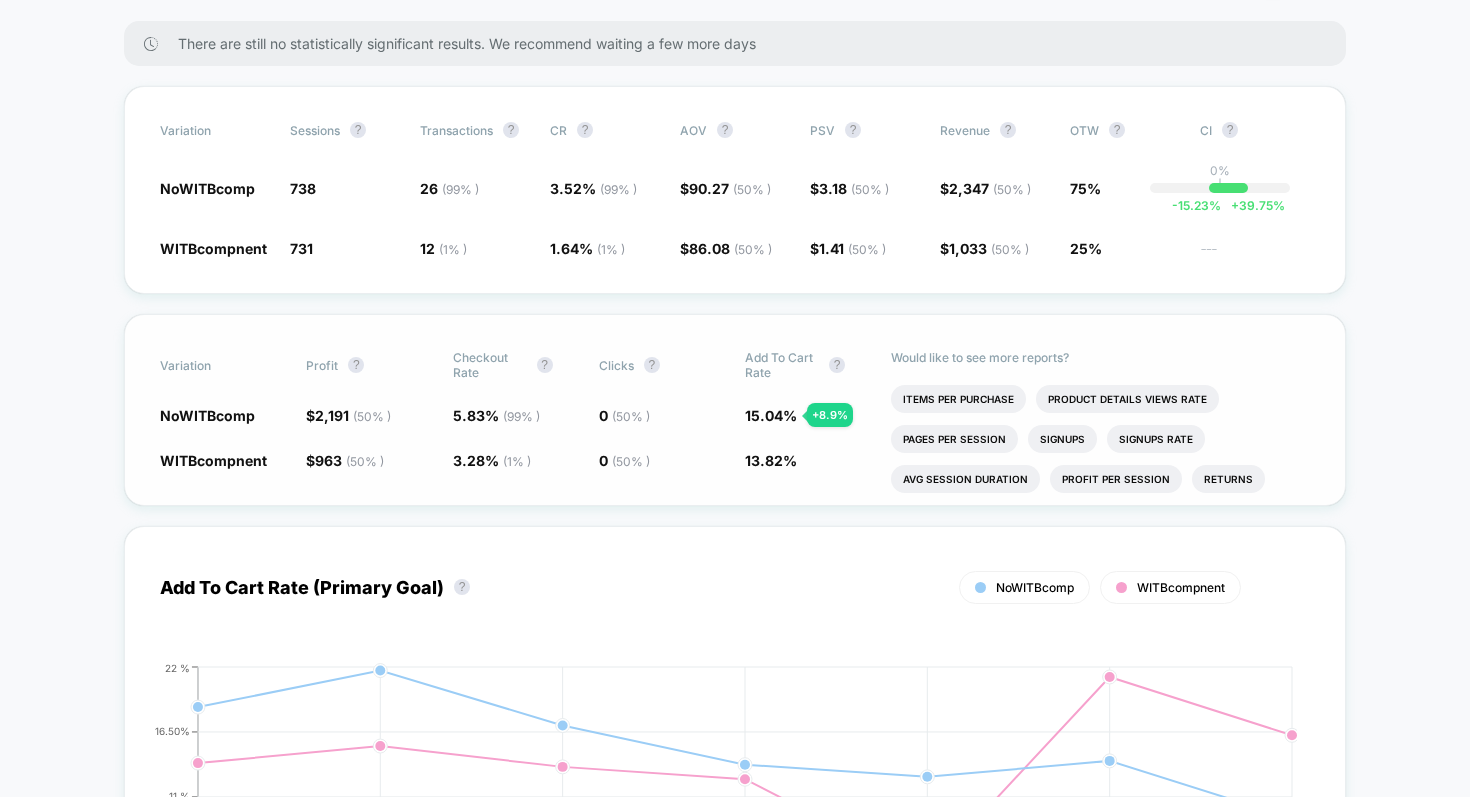 scroll, scrollTop: 0, scrollLeft: 0, axis: both 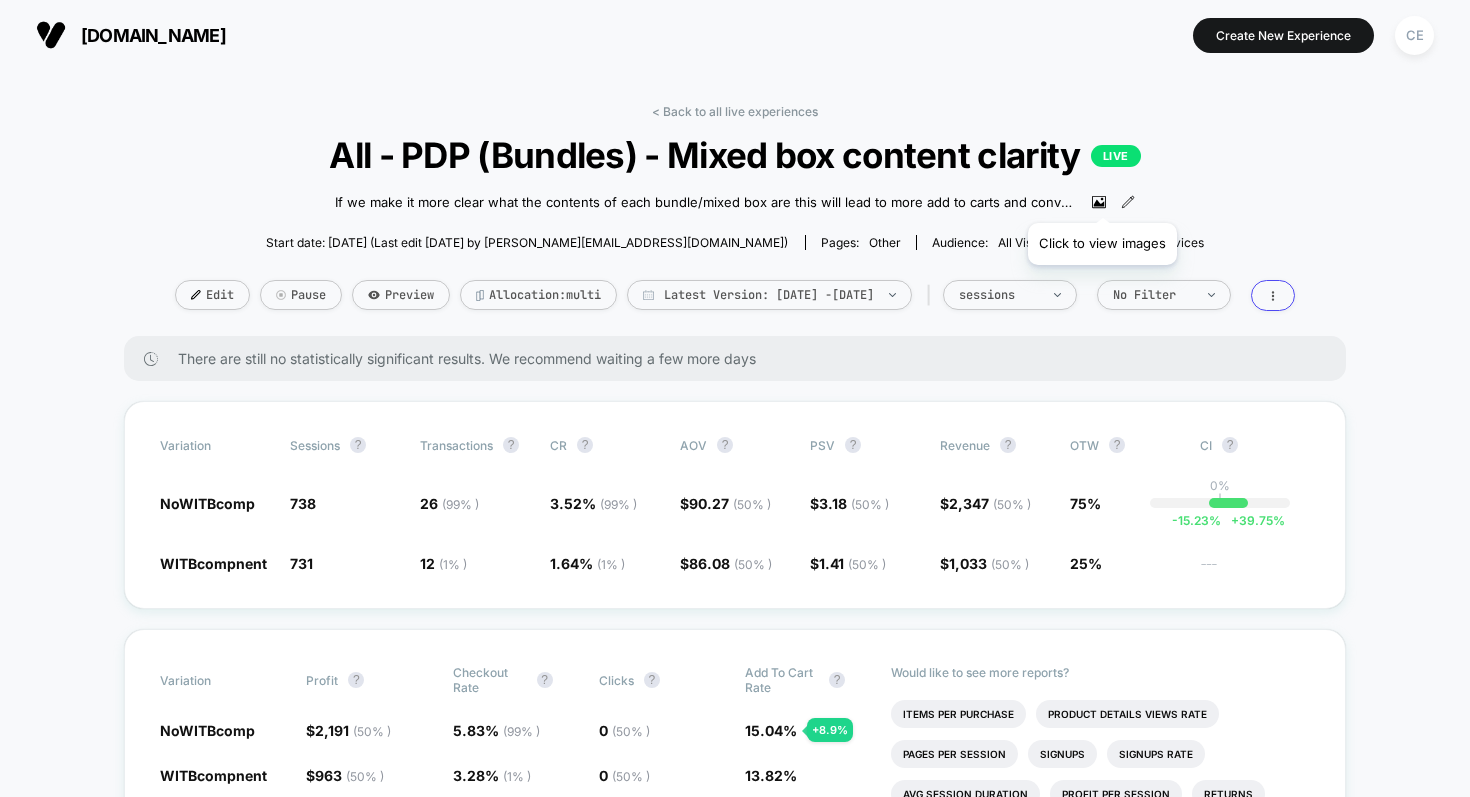 click 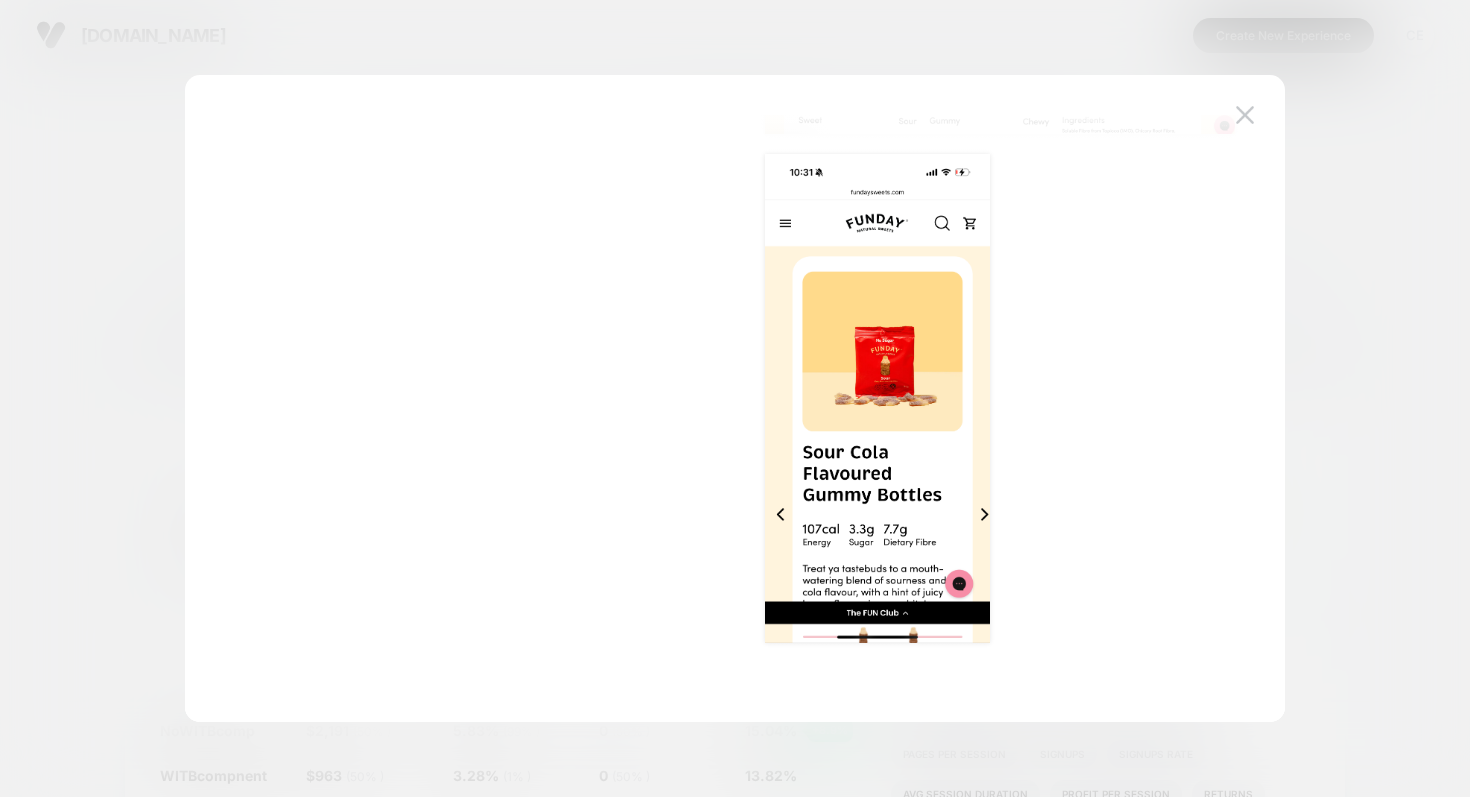 scroll, scrollTop: 0, scrollLeft: 0, axis: both 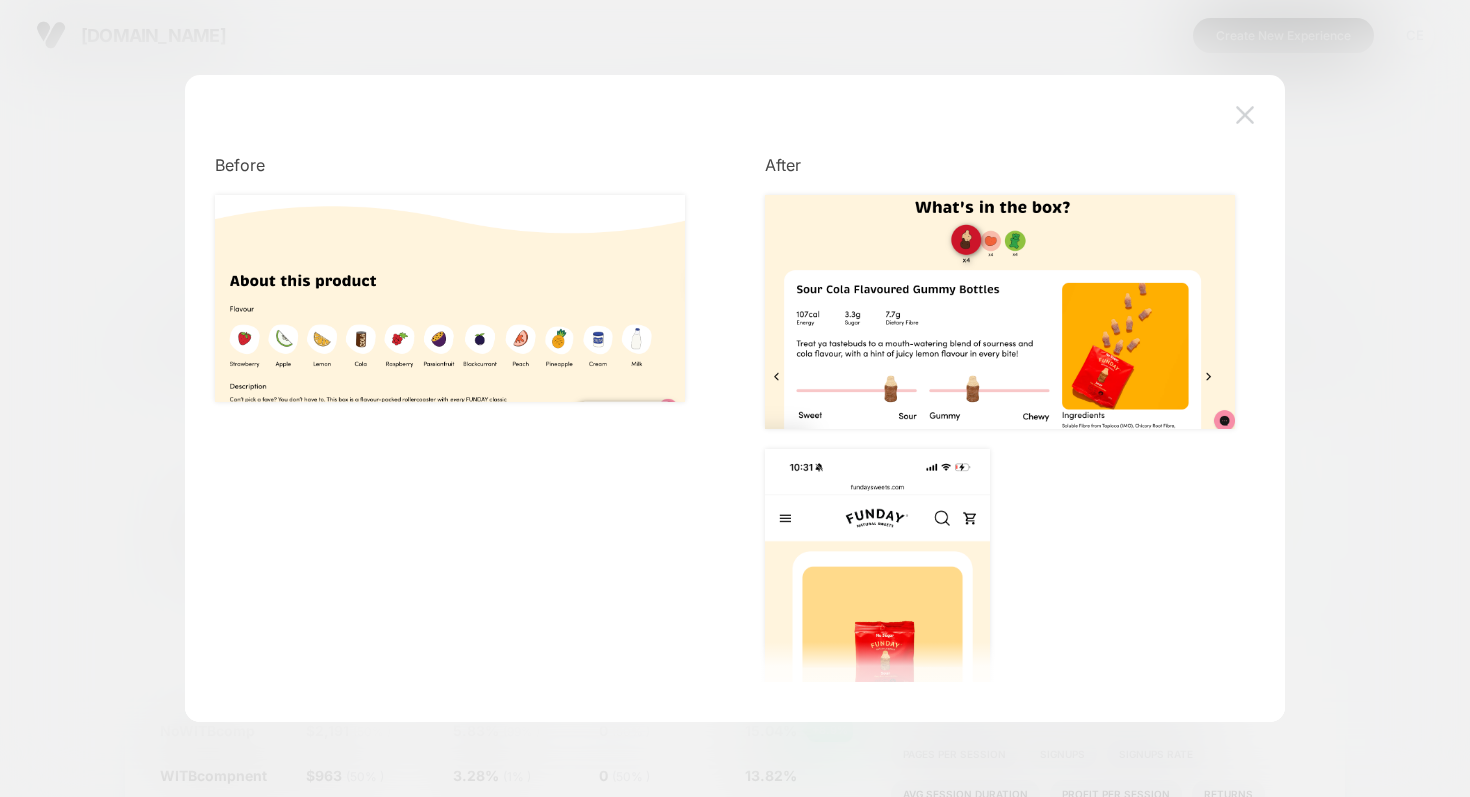 click at bounding box center [1245, 115] 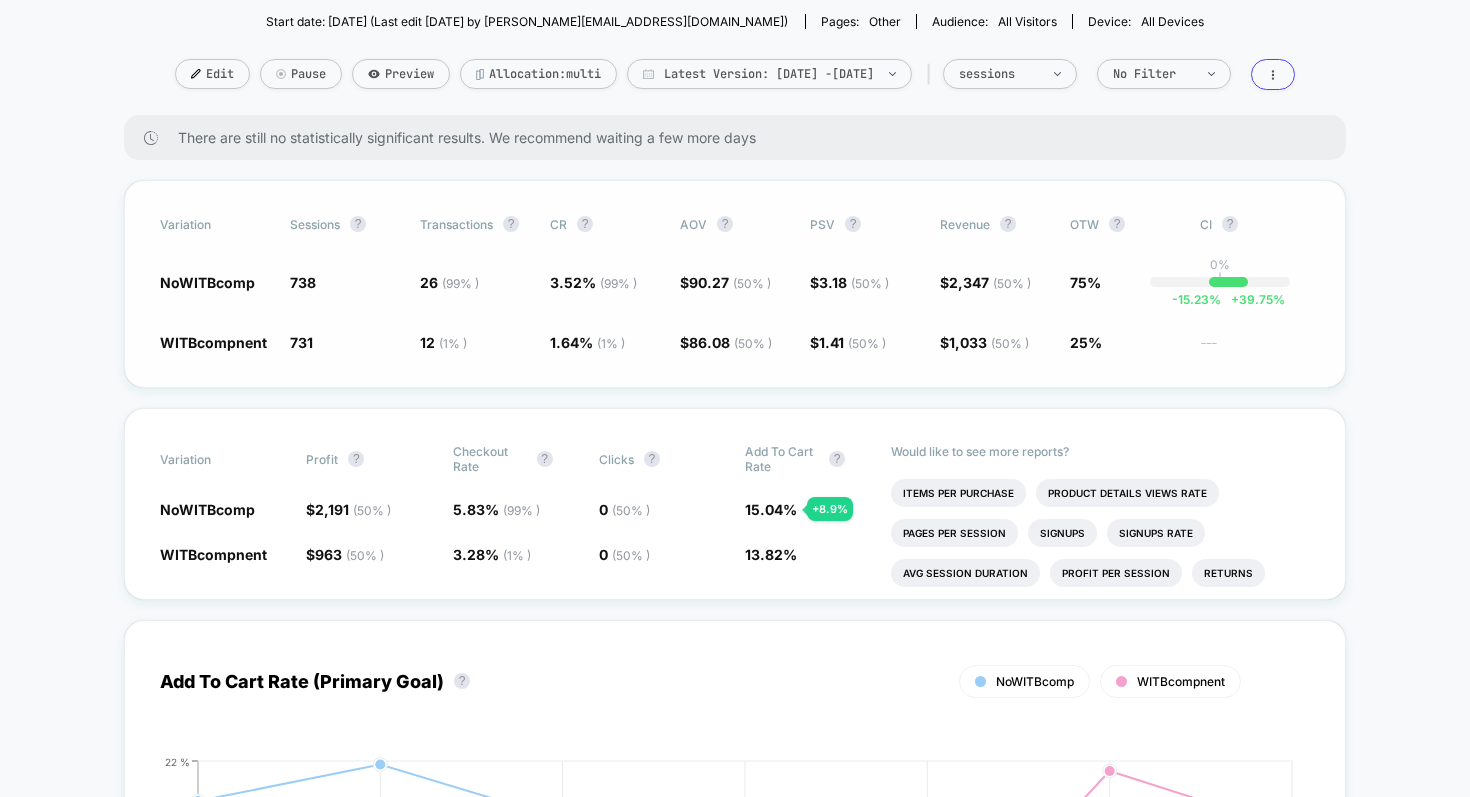 scroll, scrollTop: 245, scrollLeft: 0, axis: vertical 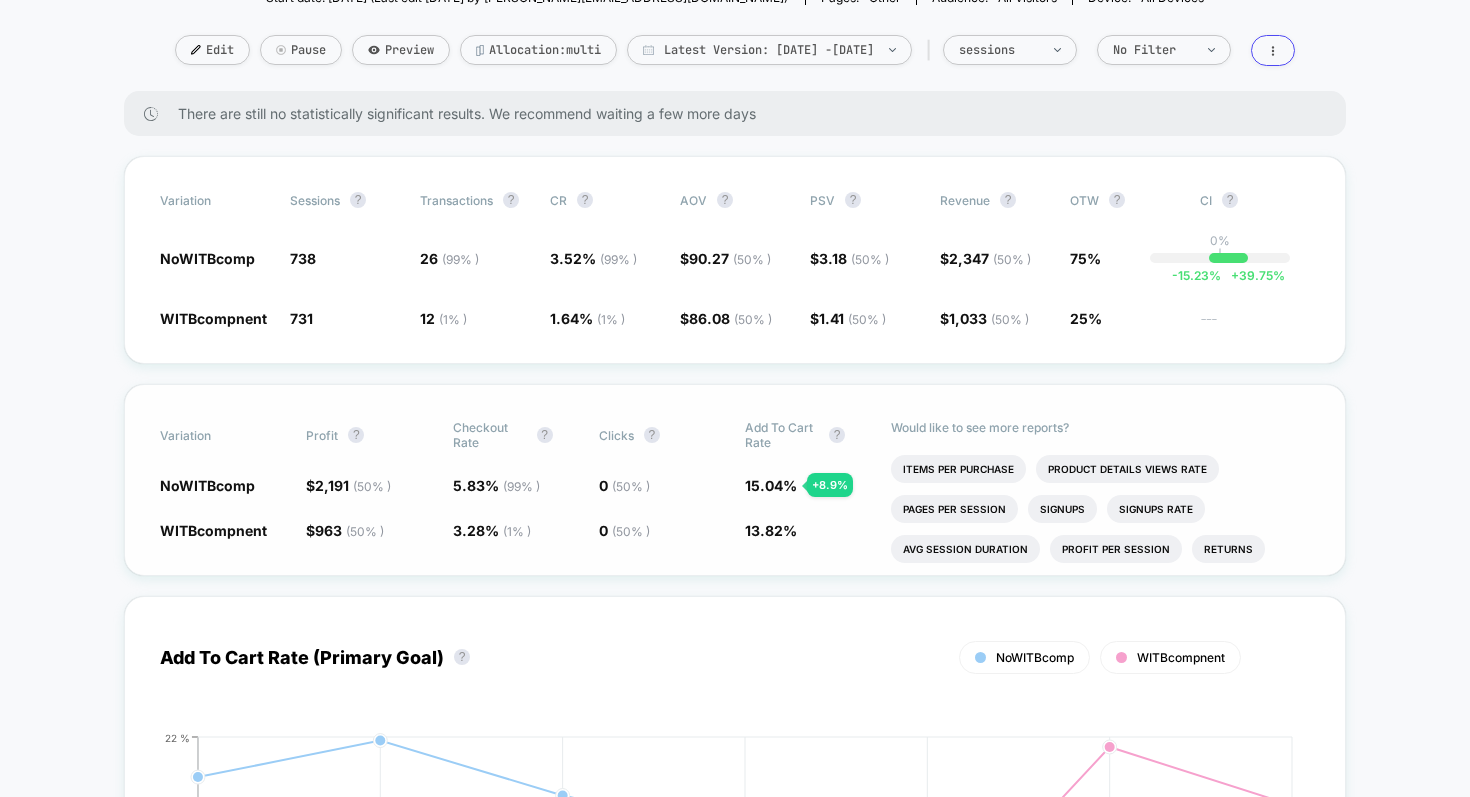 click on "+ 8.9 %" 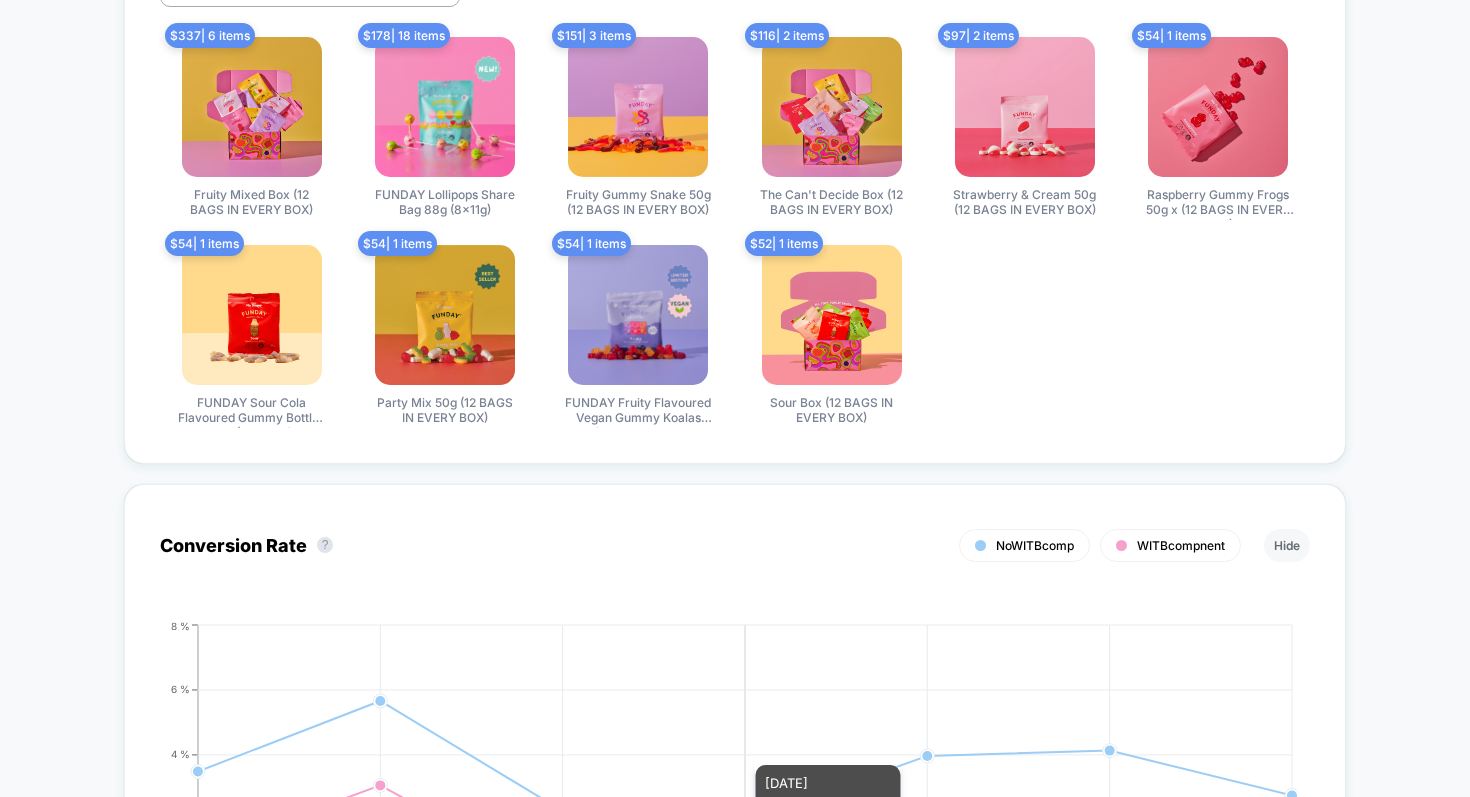 scroll, scrollTop: 1673, scrollLeft: 0, axis: vertical 